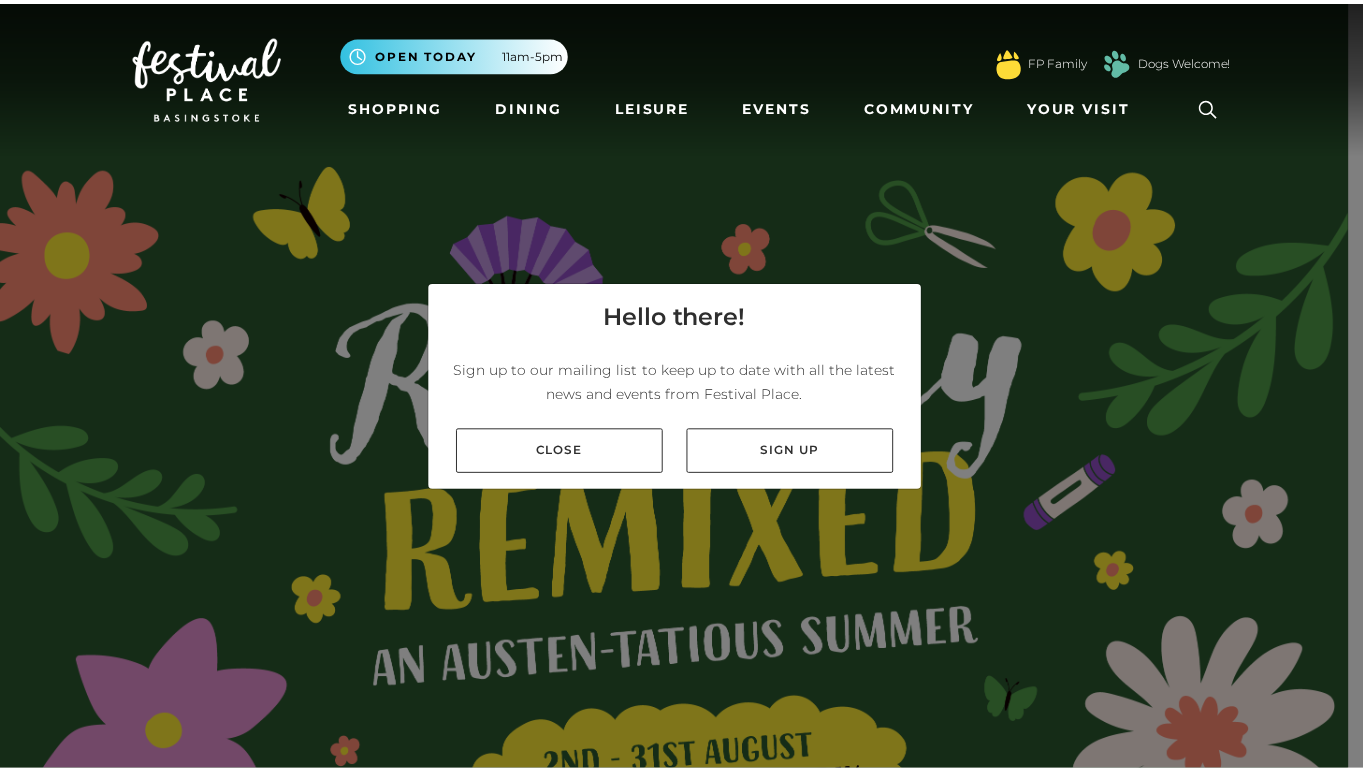 scroll, scrollTop: 0, scrollLeft: 0, axis: both 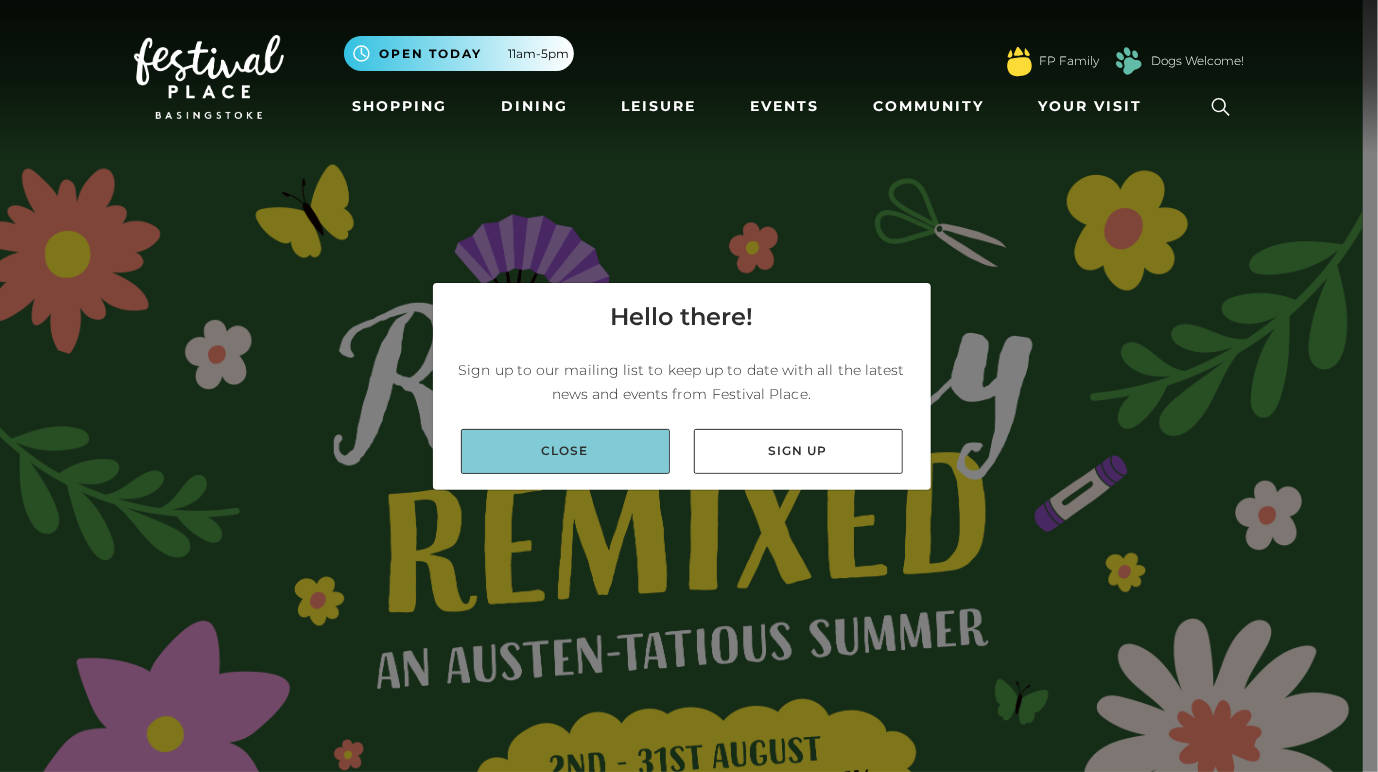 click on "Close" at bounding box center (565, 451) 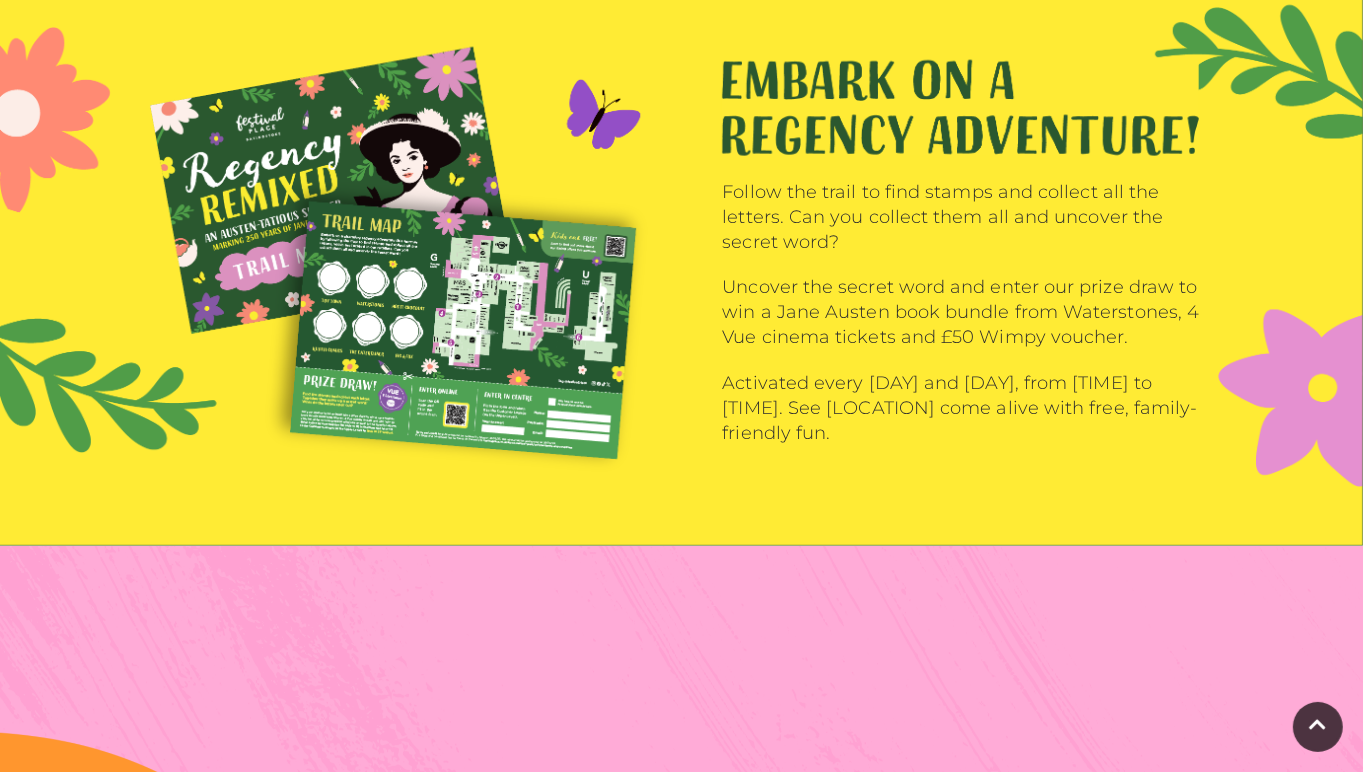 scroll, scrollTop: 2484, scrollLeft: 0, axis: vertical 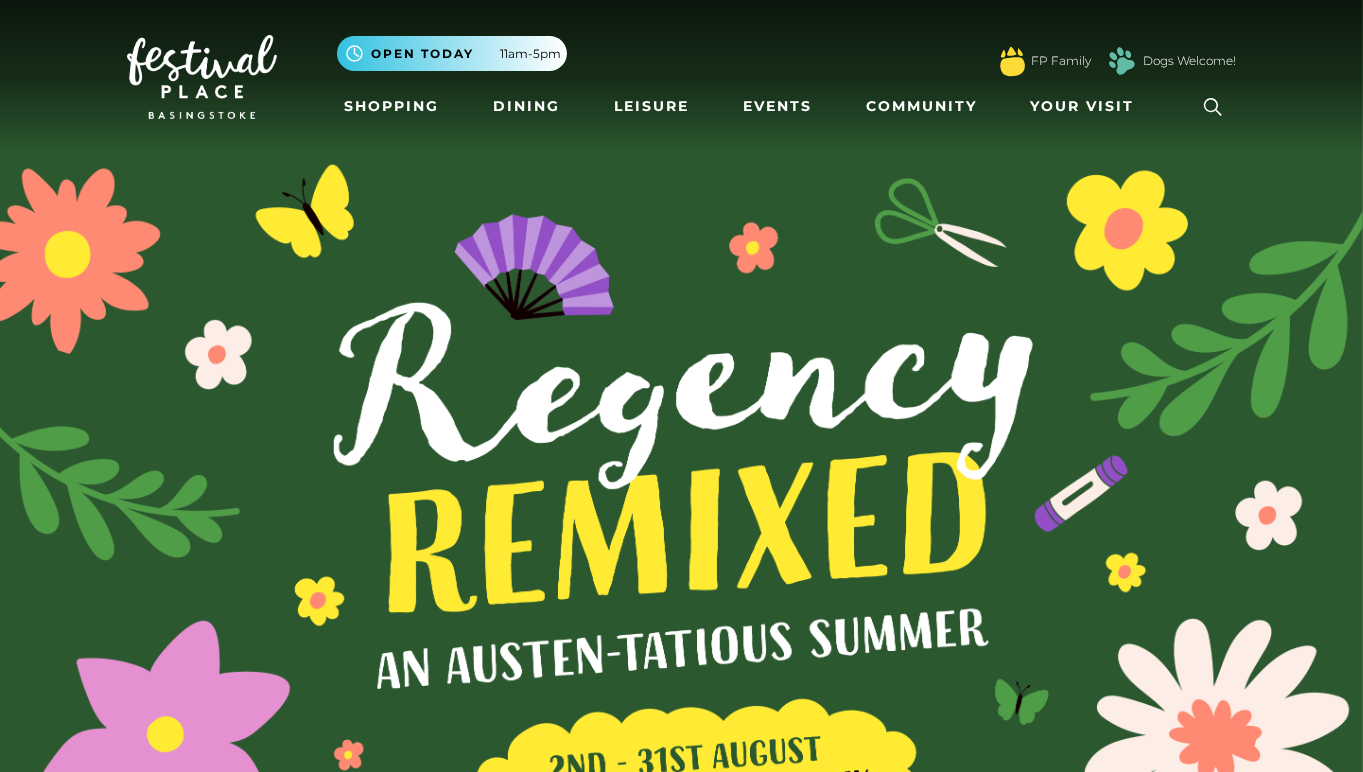 click on ".st5{fill:none;stroke:#FFFFFF;stroke-width:2.29;stroke-miterlimit:10;}
Open today
11am-5pm
Monday  9.30am-7pm
Tuesday  9.30am-7pm
Wednesday  9.30am-7pm
Thursday  9.30am-7pm
Friday  9.30am-7pm
Saturday  9.30am-7pm
Sunday  11am-5pm
Restaurant & Leisure opening times
FP Family
Dogs Welcome!" at bounding box center (787, 54) 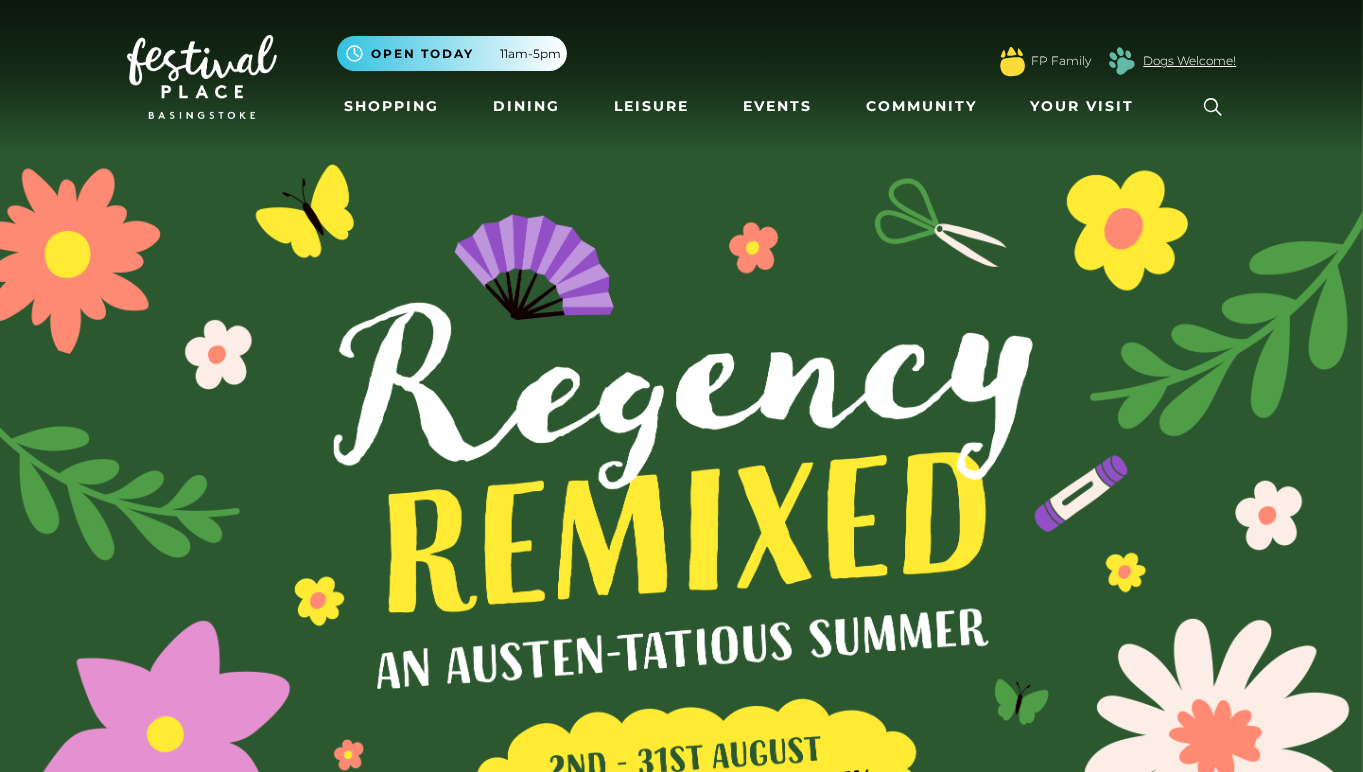 click on "Dogs Welcome!" at bounding box center (1190, 61) 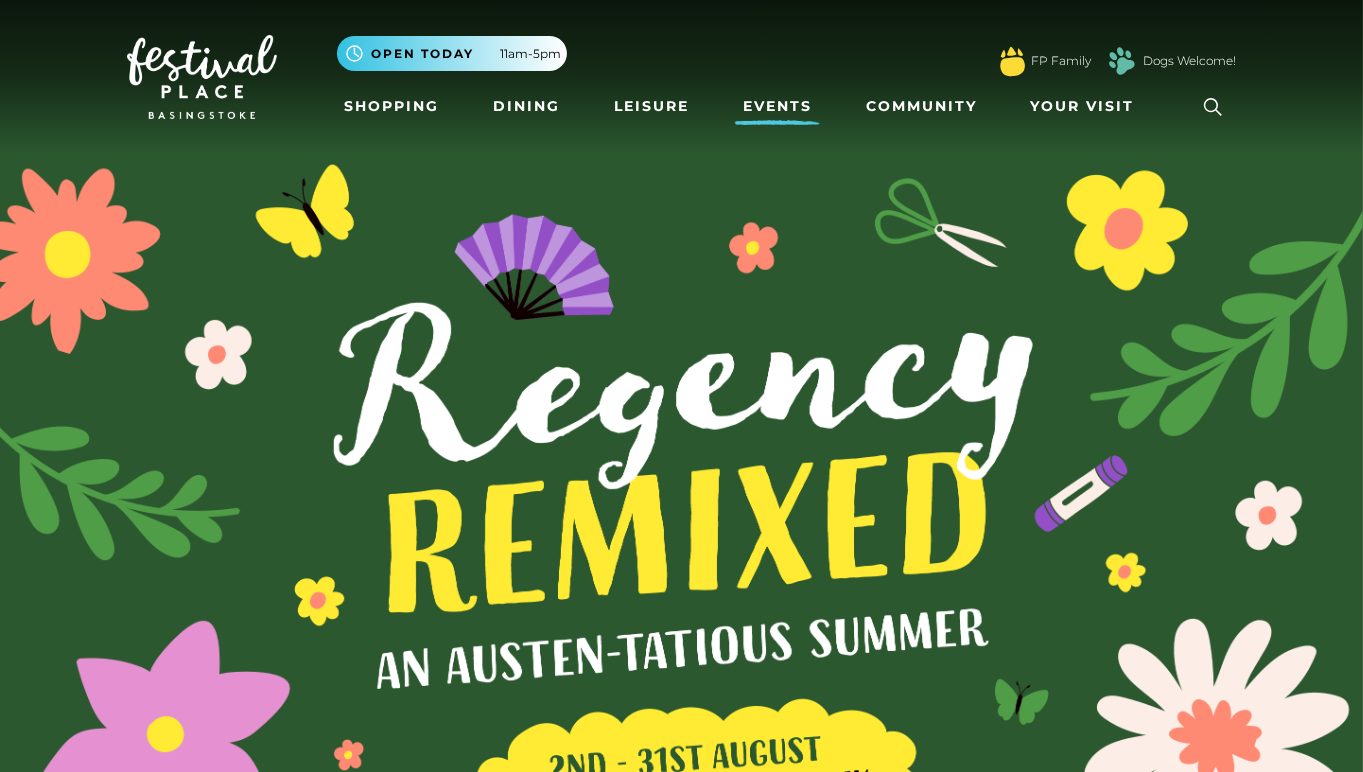 click on "Events" at bounding box center (777, 106) 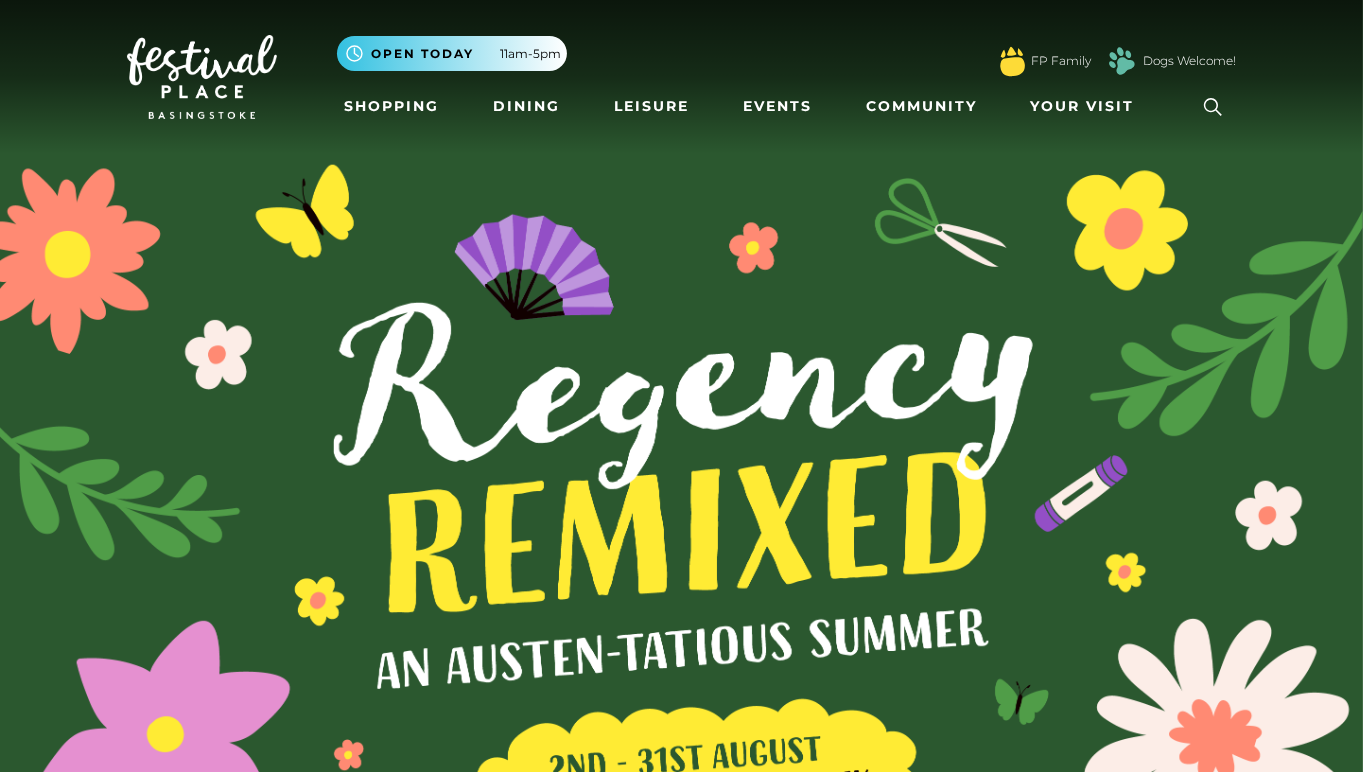 click on "Dogs Welcome!" at bounding box center (1169, 61) 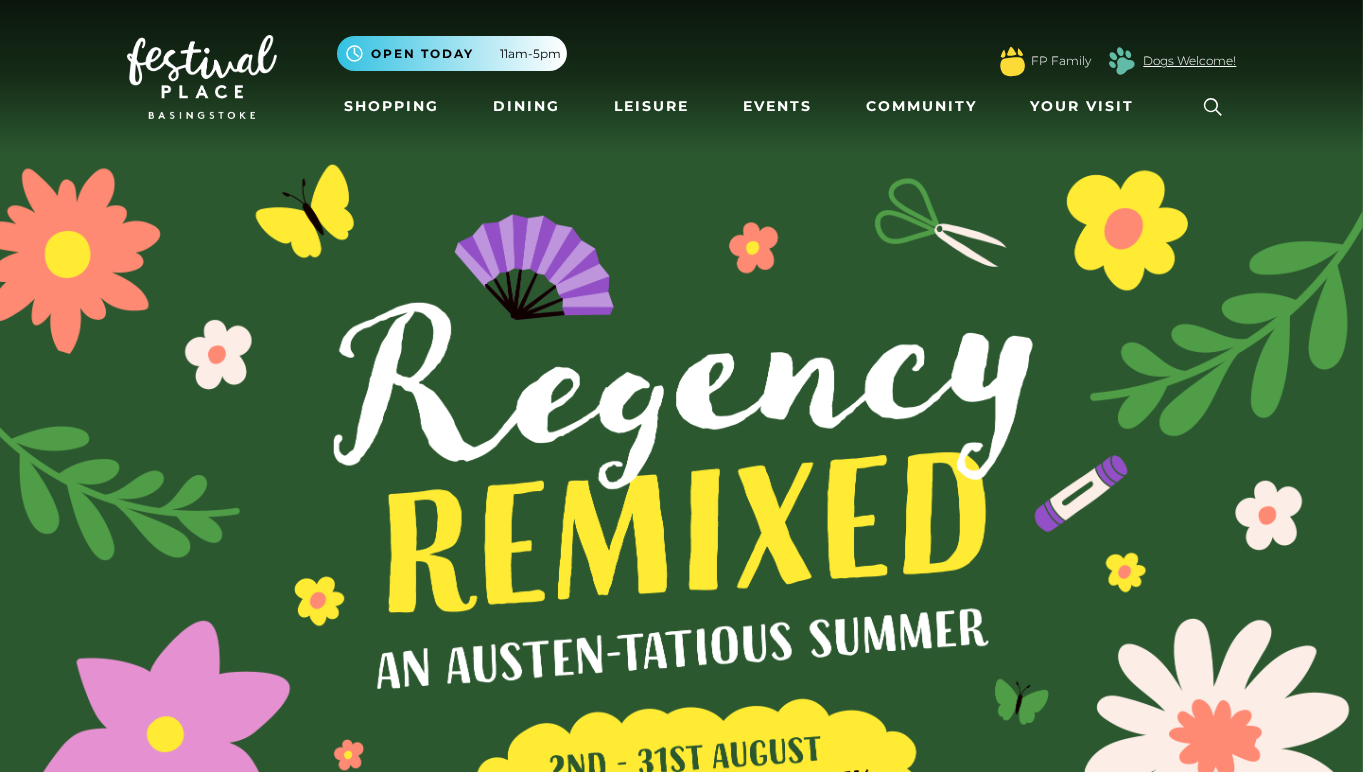 click on "Dogs Welcome!" at bounding box center [1190, 61] 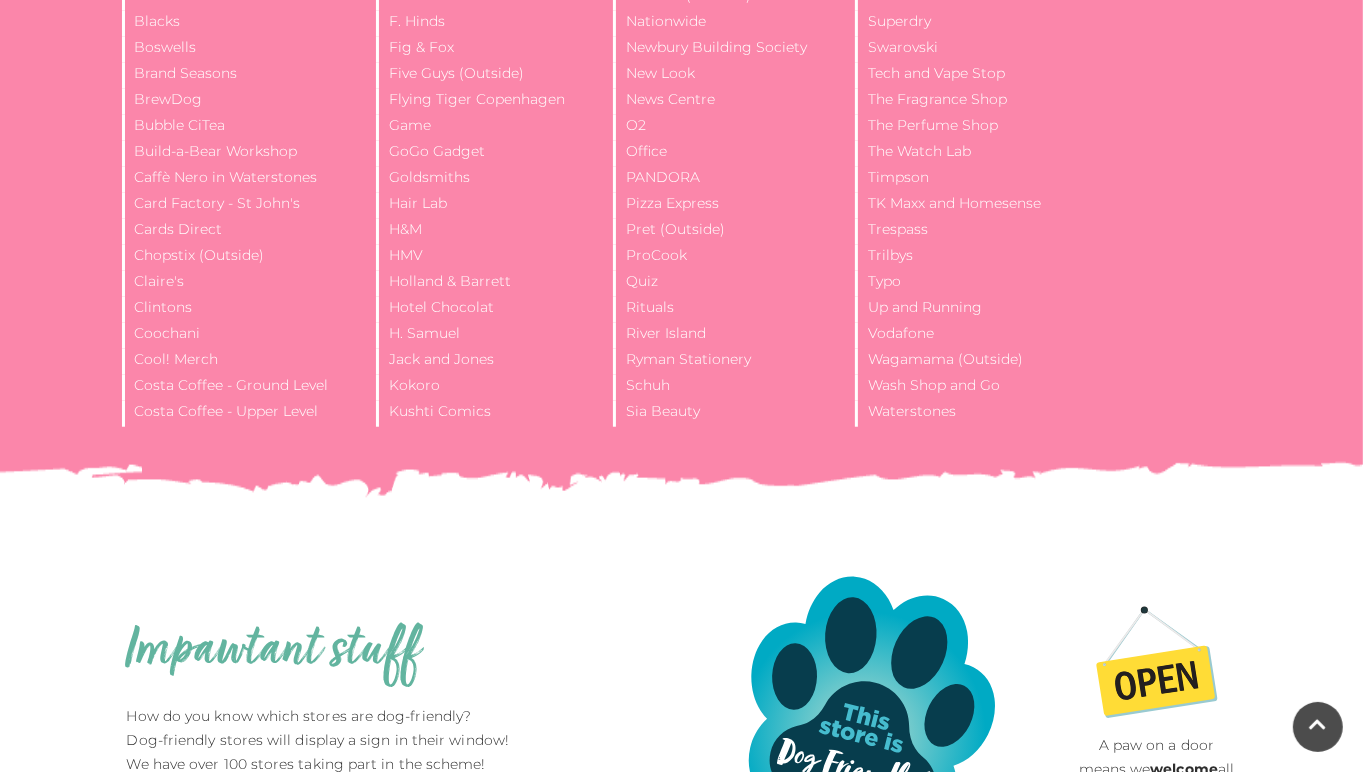 scroll, scrollTop: 1507, scrollLeft: 0, axis: vertical 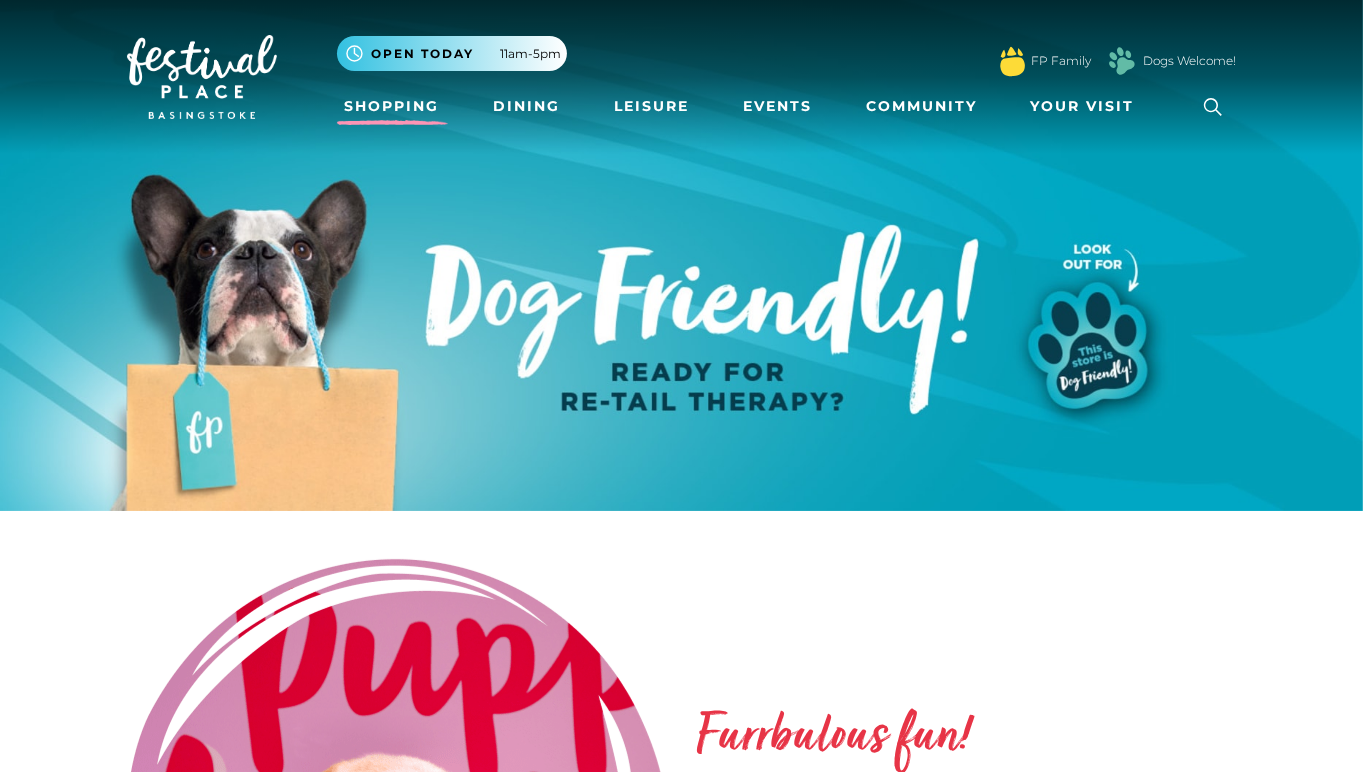 click on "Shopping" at bounding box center (392, 106) 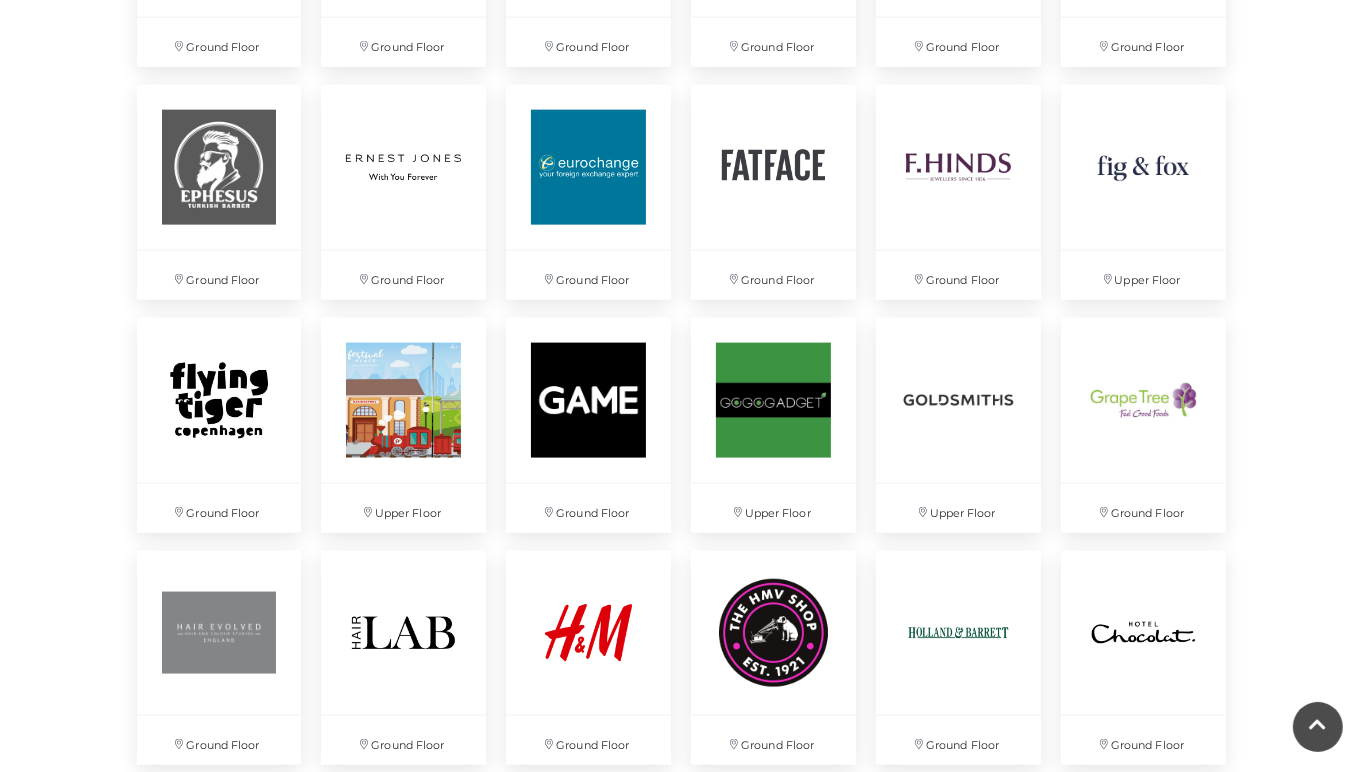 scroll, scrollTop: 2348, scrollLeft: 0, axis: vertical 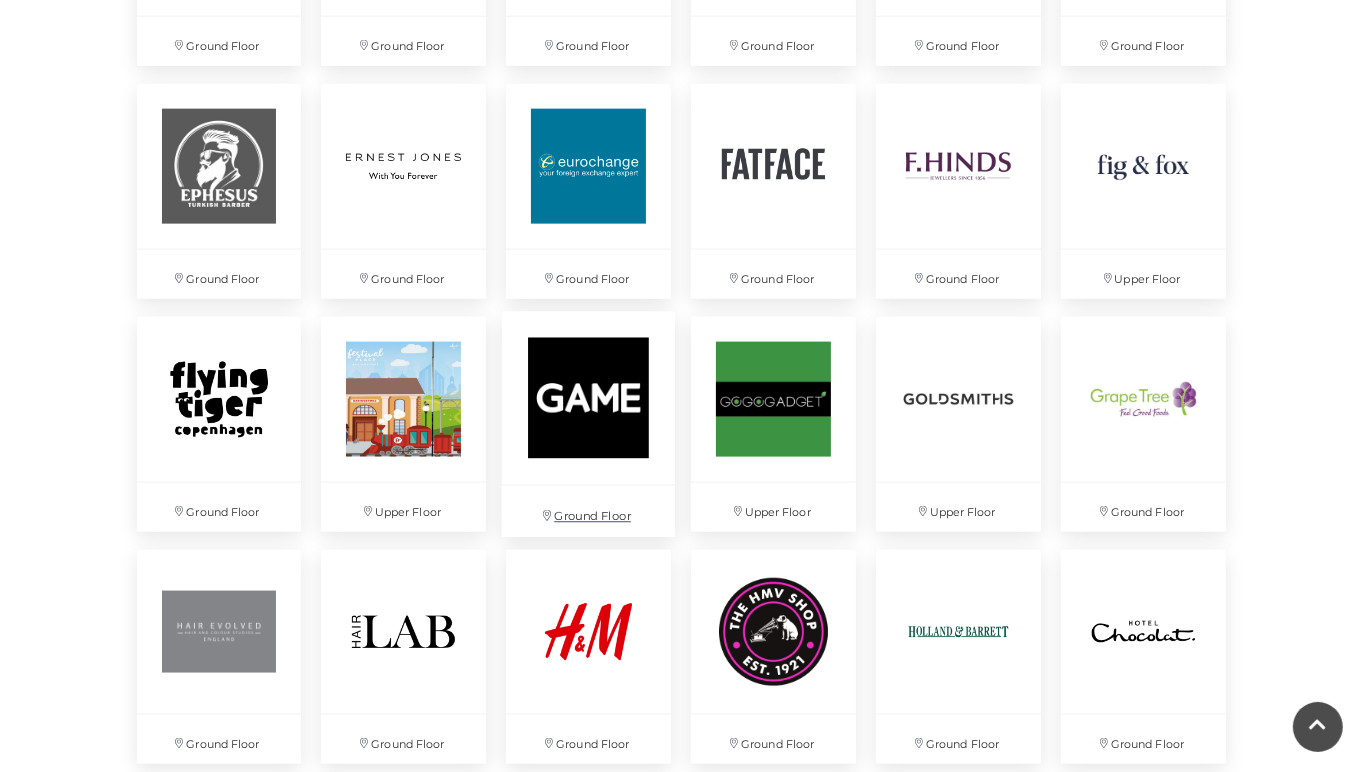 click at bounding box center (588, 397) 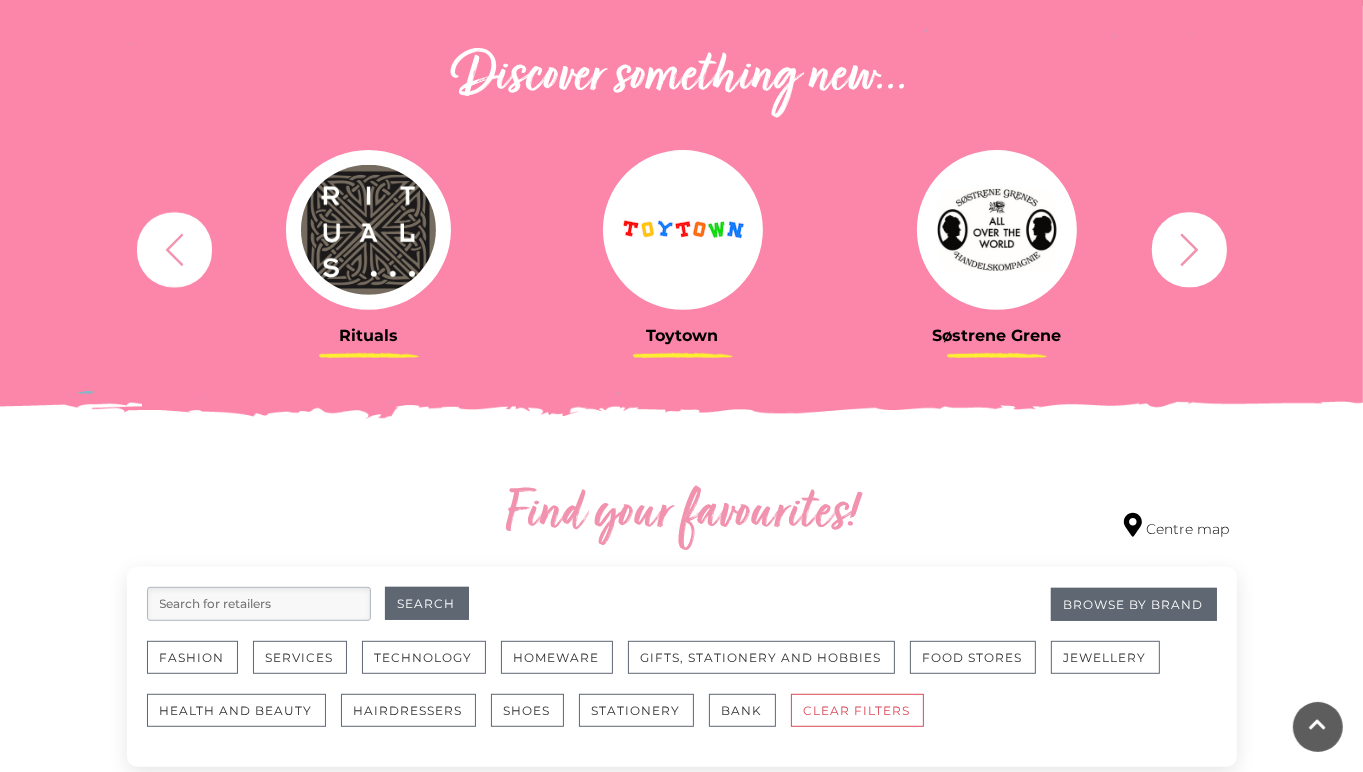scroll, scrollTop: 692, scrollLeft: 0, axis: vertical 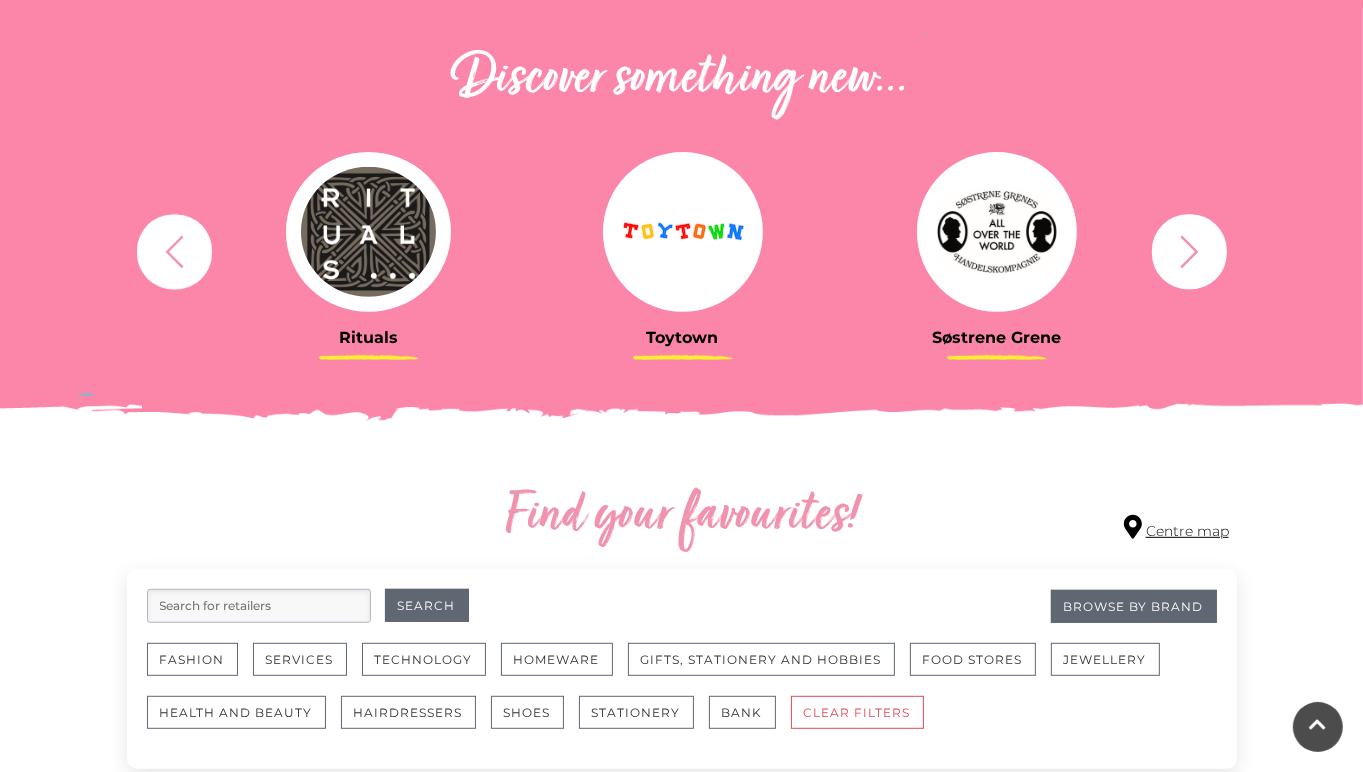 click on "Centre map" at bounding box center (1176, 528) 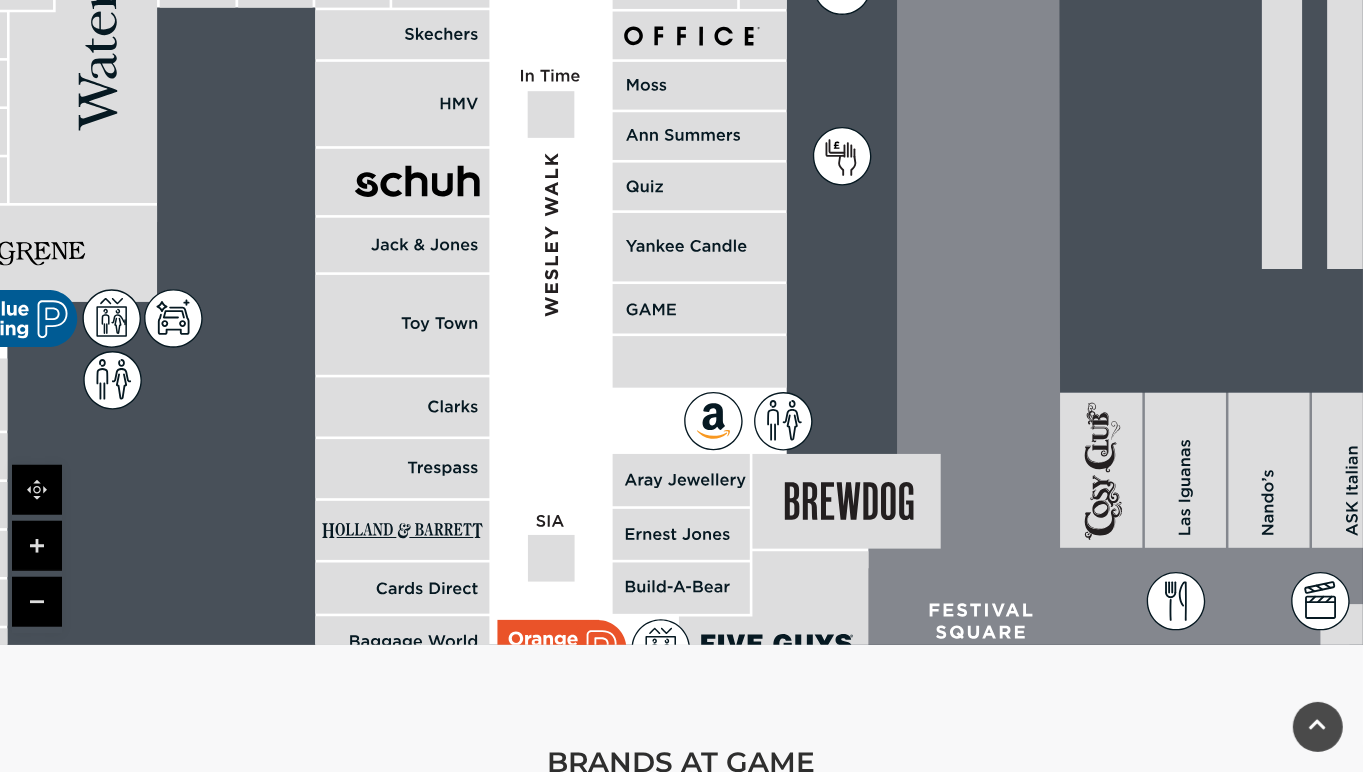 scroll, scrollTop: 1290, scrollLeft: 0, axis: vertical 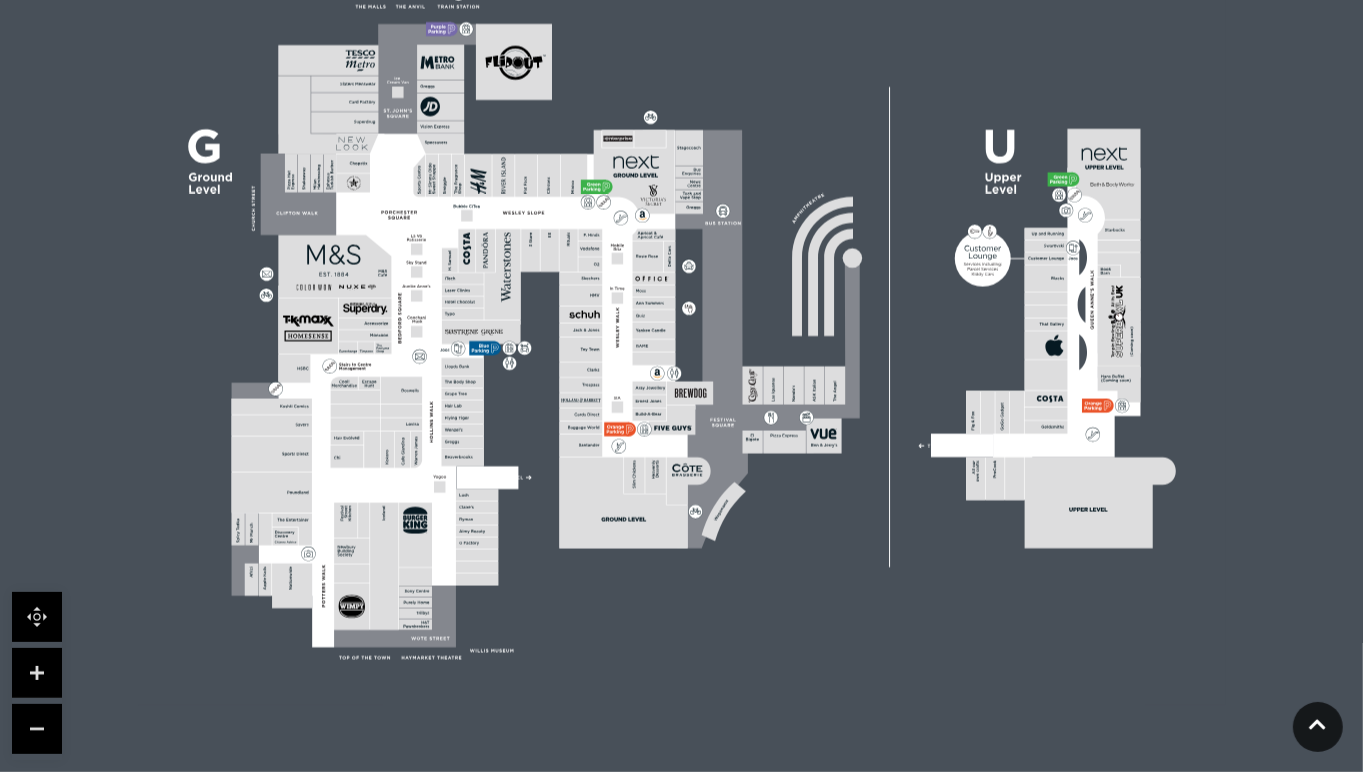 click 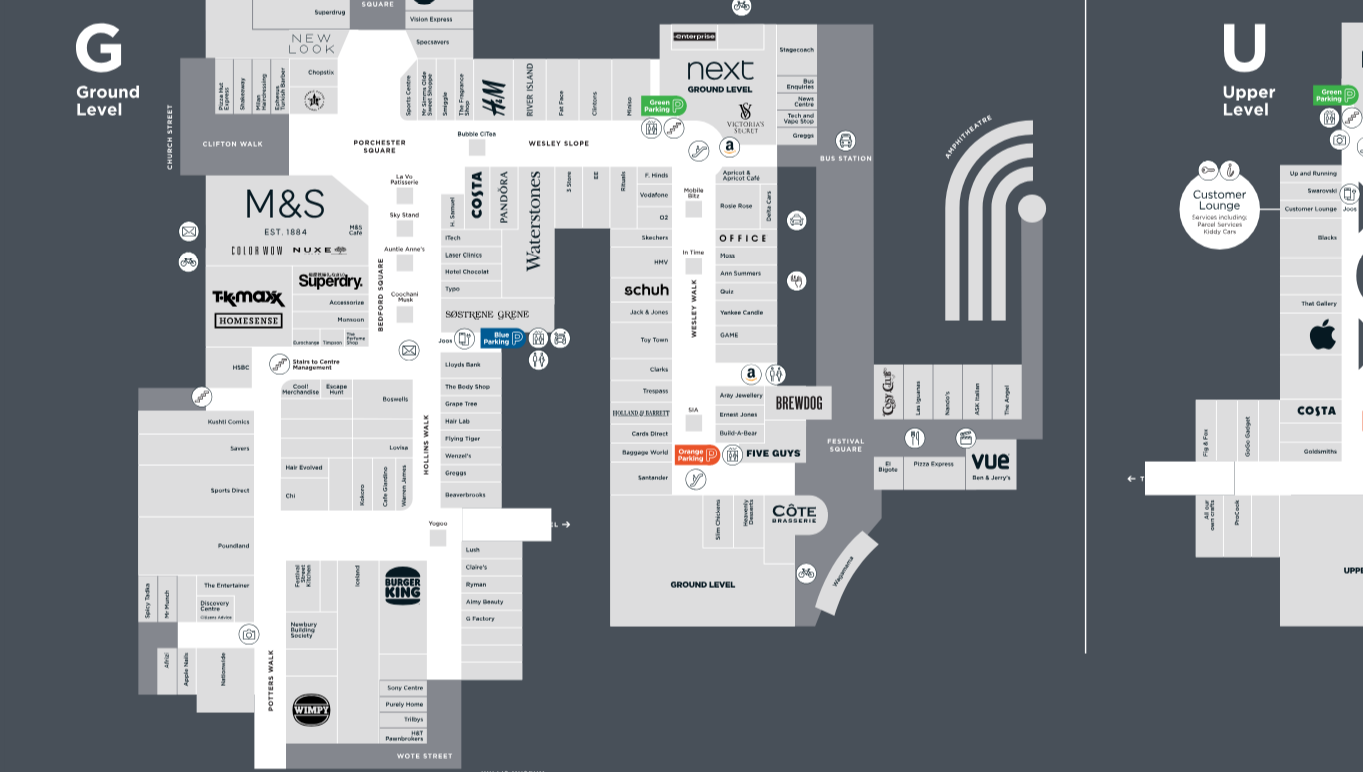scroll, scrollTop: 628, scrollLeft: 0, axis: vertical 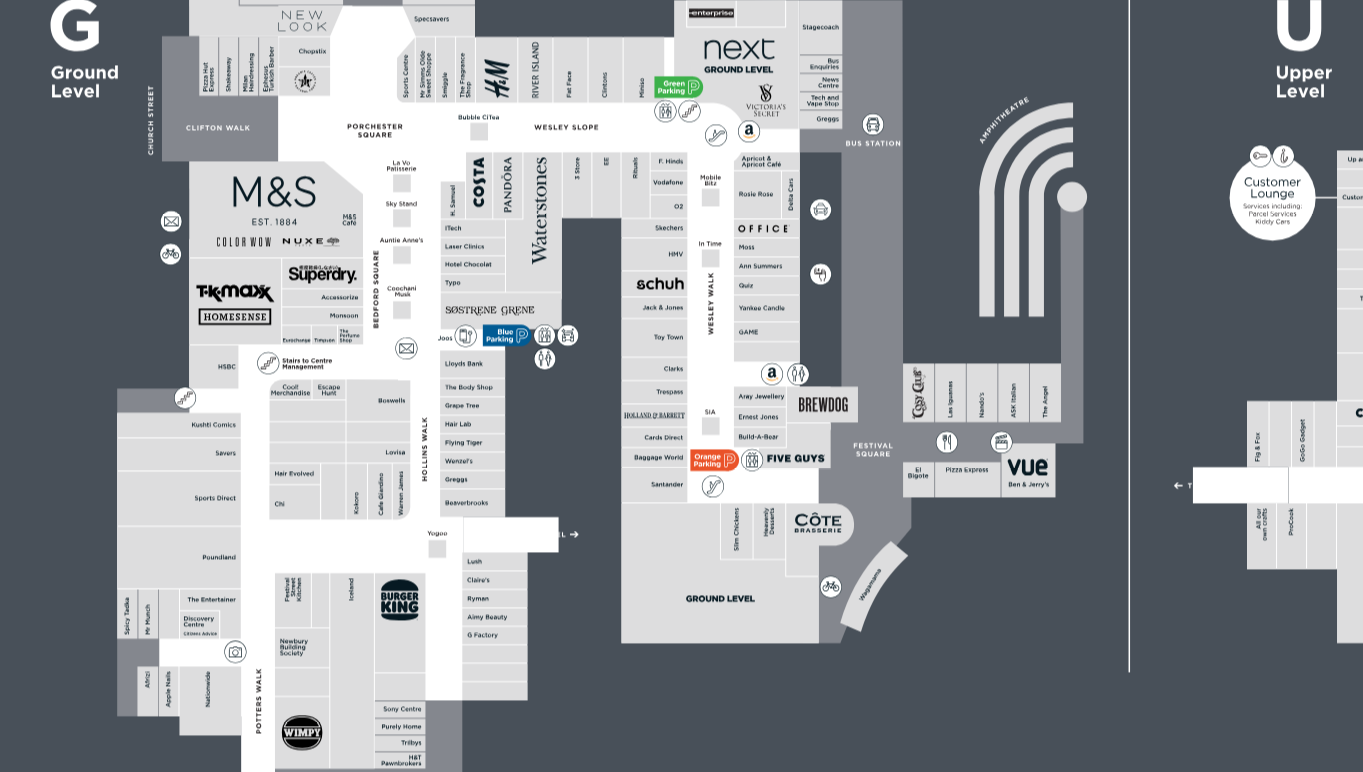 drag, startPoint x: 444, startPoint y: 372, endPoint x: 567, endPoint y: 414, distance: 129.97307 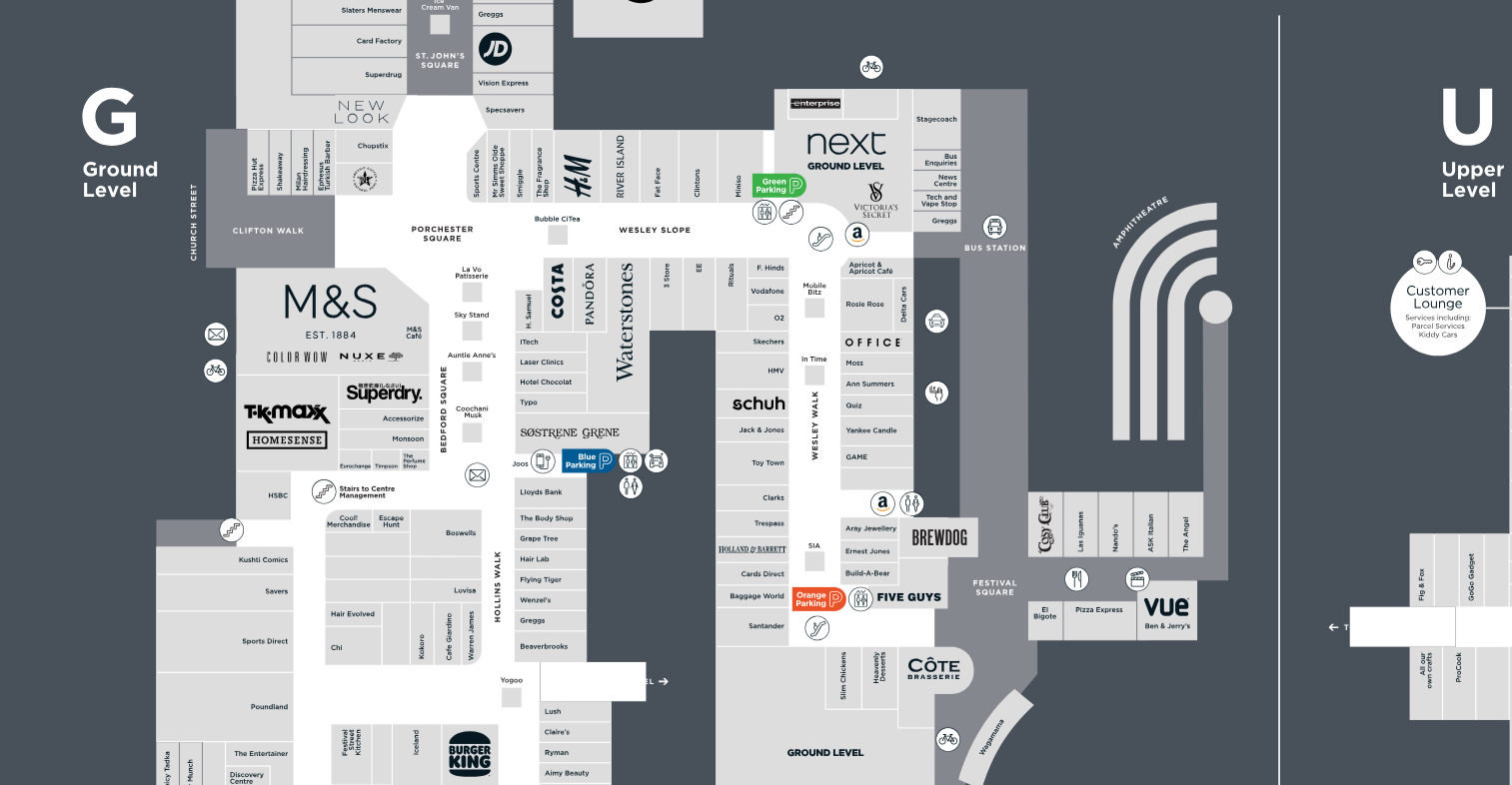scroll, scrollTop: 558, scrollLeft: 0, axis: vertical 